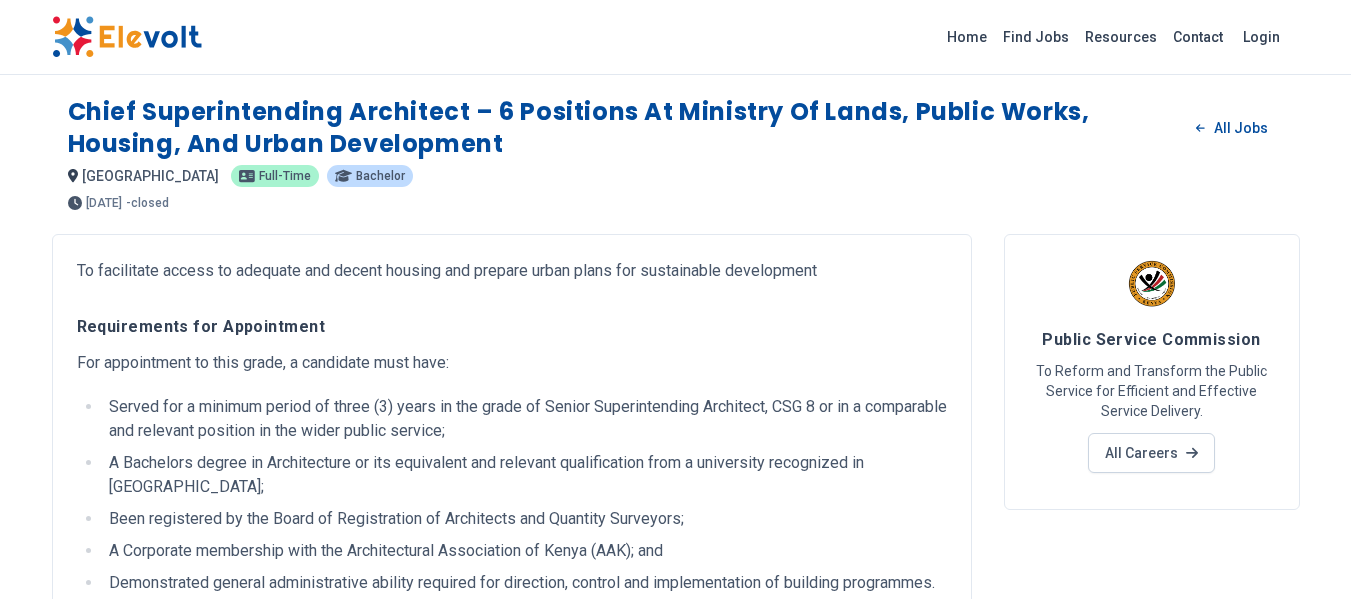 scroll, scrollTop: 0, scrollLeft: 0, axis: both 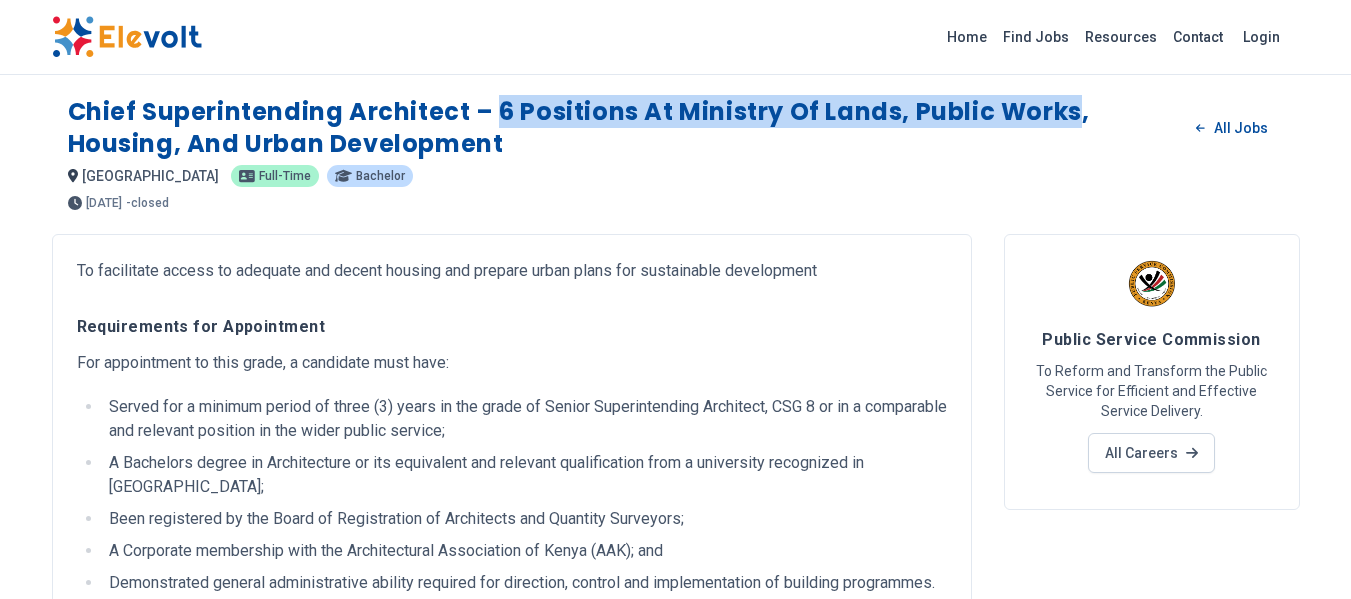 drag, startPoint x: 497, startPoint y: 108, endPoint x: 1099, endPoint y: 159, distance: 604.15643 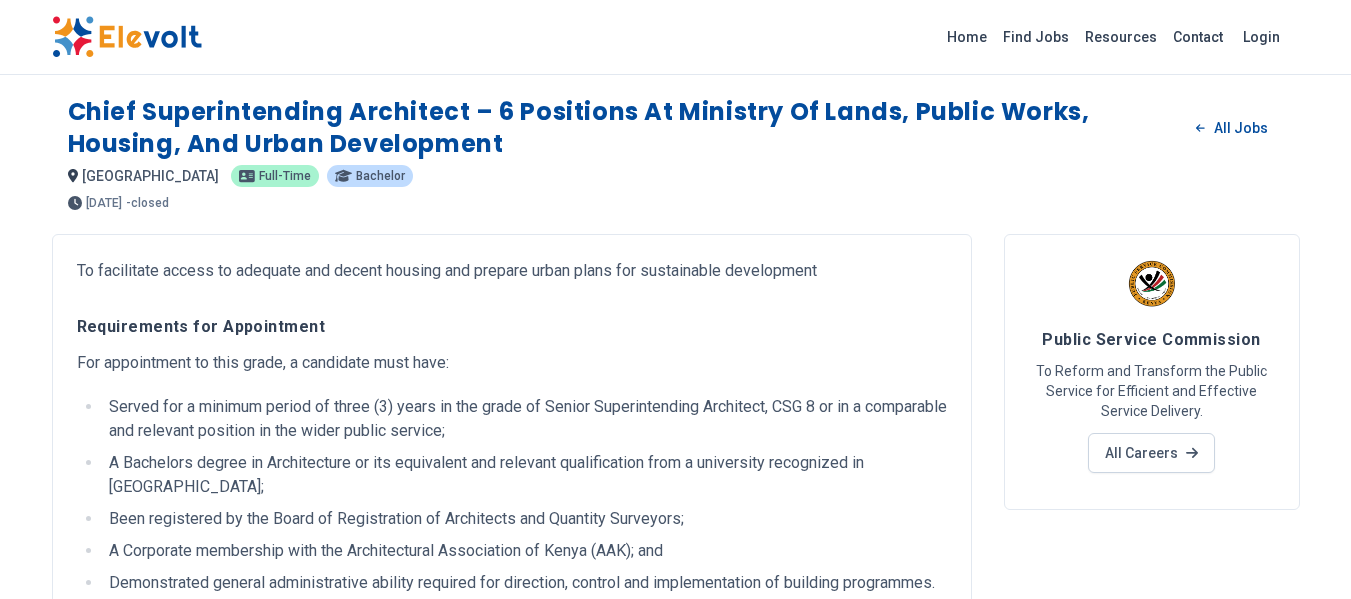 click on "[GEOGRAPHIC_DATA] KE   full-time   bachelor" at bounding box center [676, 176] 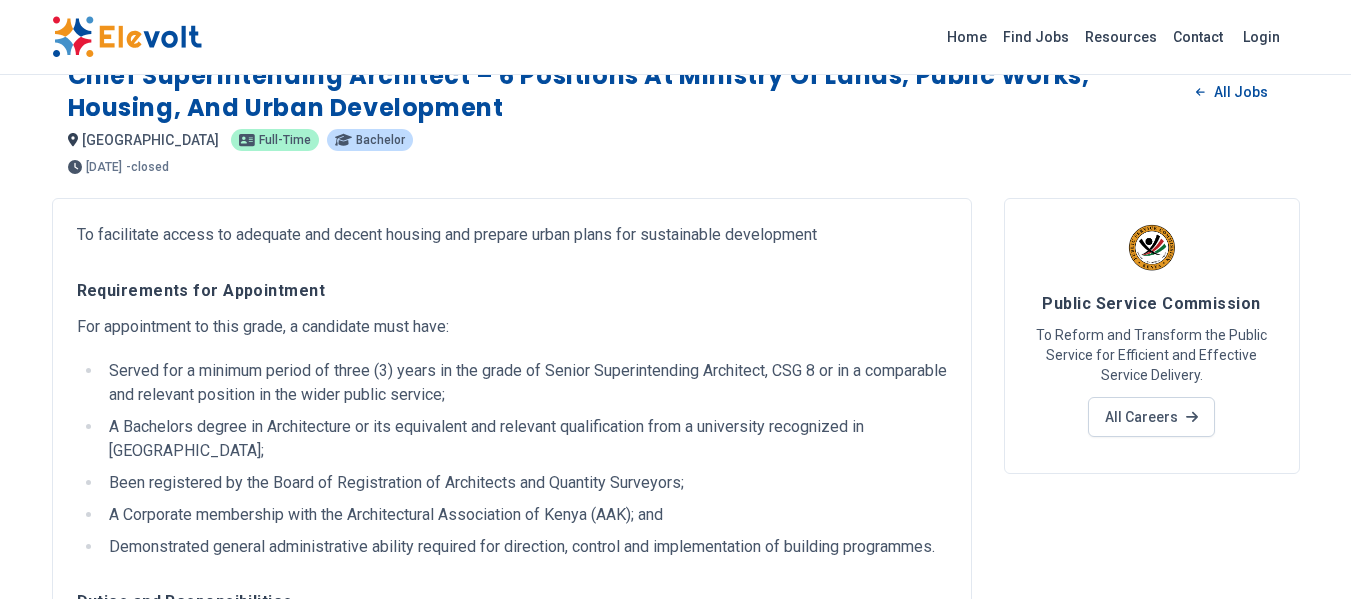 scroll, scrollTop: 0, scrollLeft: 0, axis: both 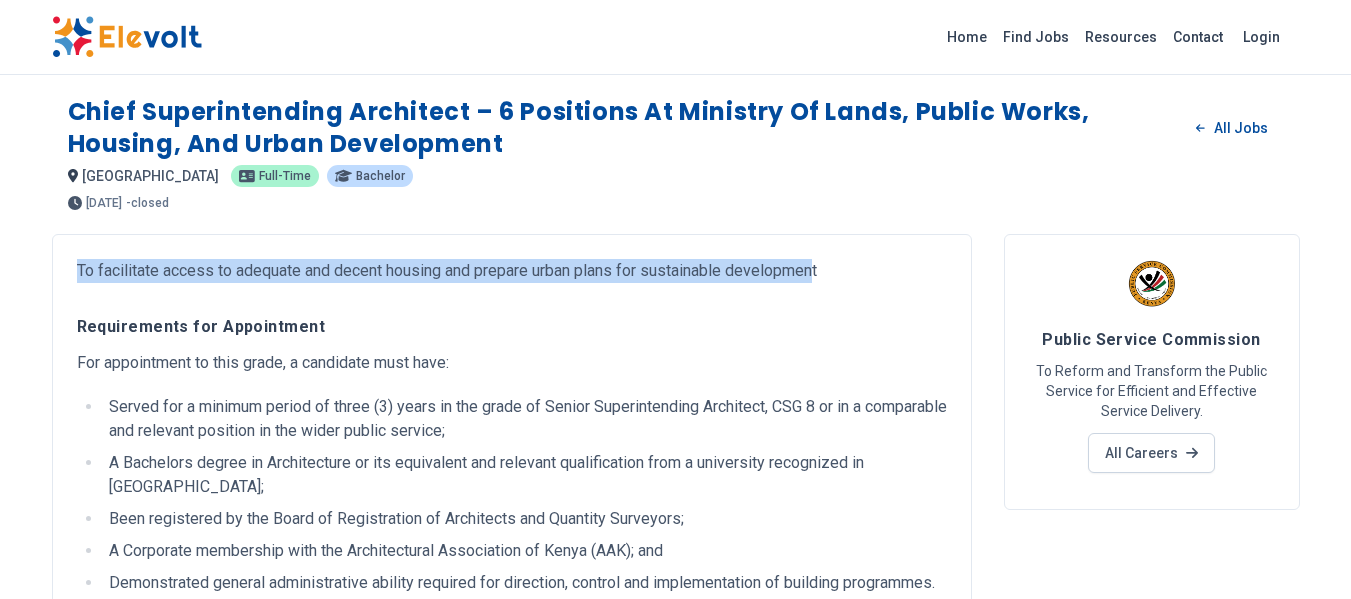 drag, startPoint x: 825, startPoint y: 270, endPoint x: 75, endPoint y: 264, distance: 750.024 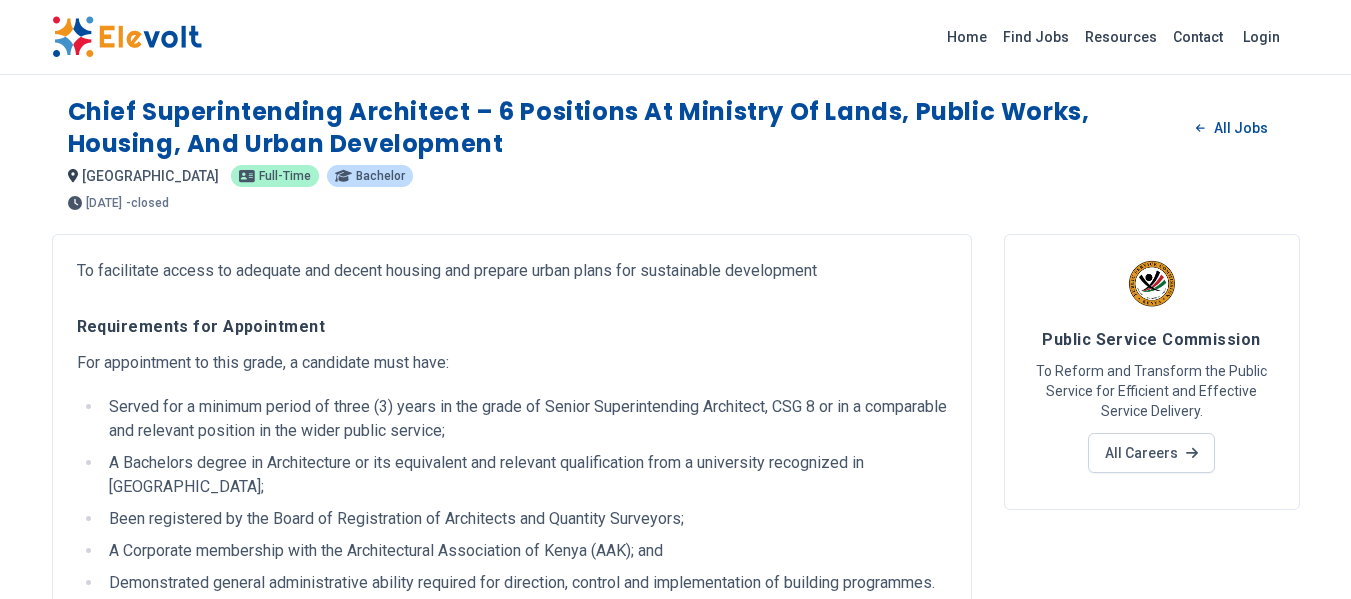 click on "Requirements for Appointment" at bounding box center [512, 326] 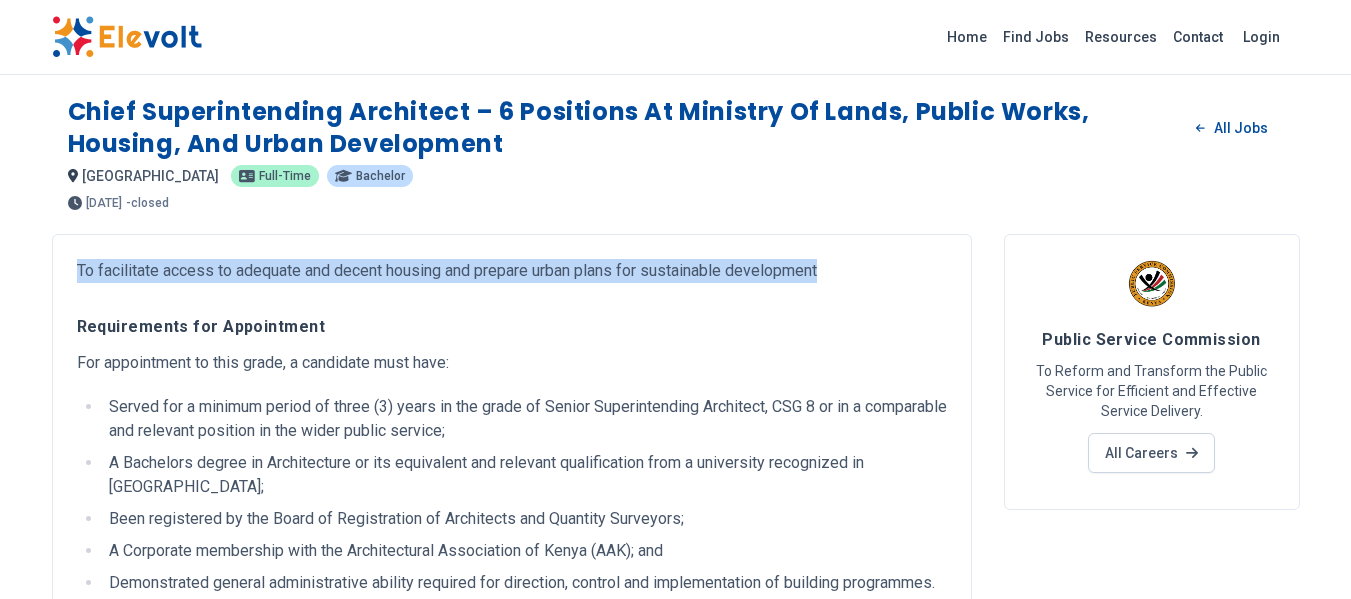drag, startPoint x: 827, startPoint y: 271, endPoint x: 177, endPoint y: 275, distance: 650.0123 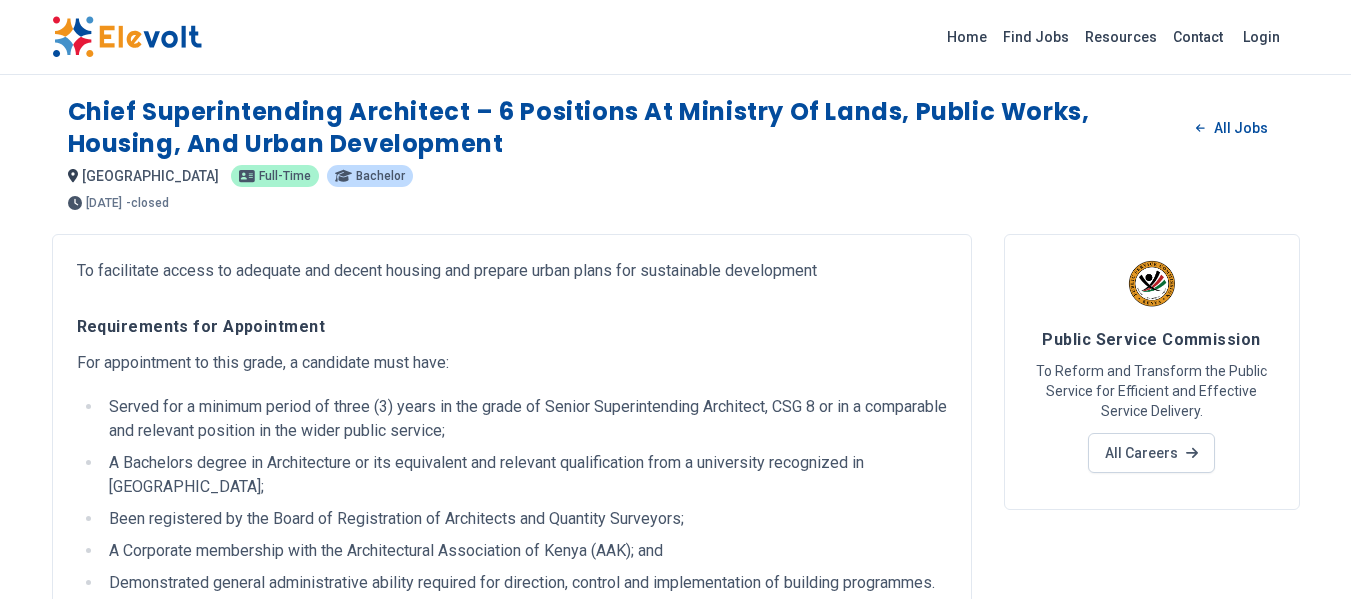click on "To facilitate access to adequate and decent housing and prepare urban plans for sustainable development
Requirements for Appointment
For appointment to this grade, a candidate must have:
Served for a minimum period of three (3) years in the grade of Senior Superintending Architect, CSG 8 or in a comparable and relevant position in the wider public service;
A Bachelors degree in Architecture or its equivalent and relevant qualification from a university recognized in [GEOGRAPHIC_DATA];
Been registered by the Board of Registration of Architects and Quantity Surveyors;
A Corporate membership with the Architectural Association of Kenya (AAK); and
Demonstrated general administrative ability required for direction, control and implementation of building programmes.
Duties and Responsibilities
Managing and coordinating work in the preparation of scheme designs and production drawings of Projects in the annual works programme;
Controlling of activities on site;
Monitoring of expenditure;" at bounding box center [512, 762] 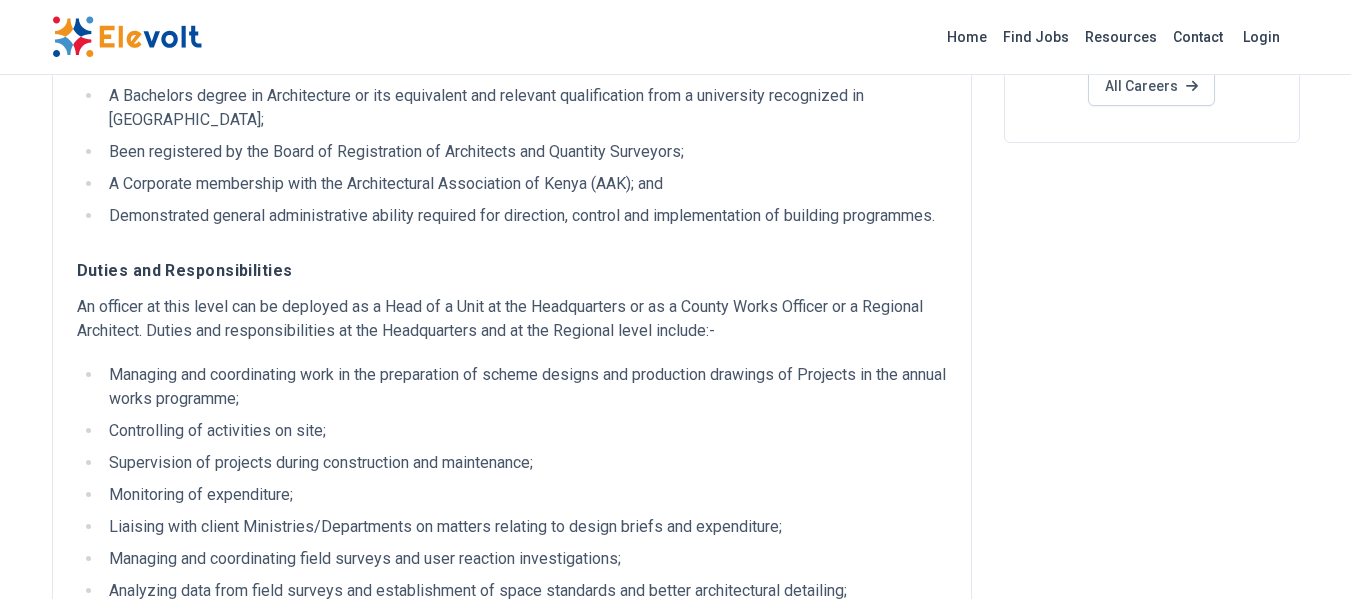 scroll, scrollTop: 400, scrollLeft: 0, axis: vertical 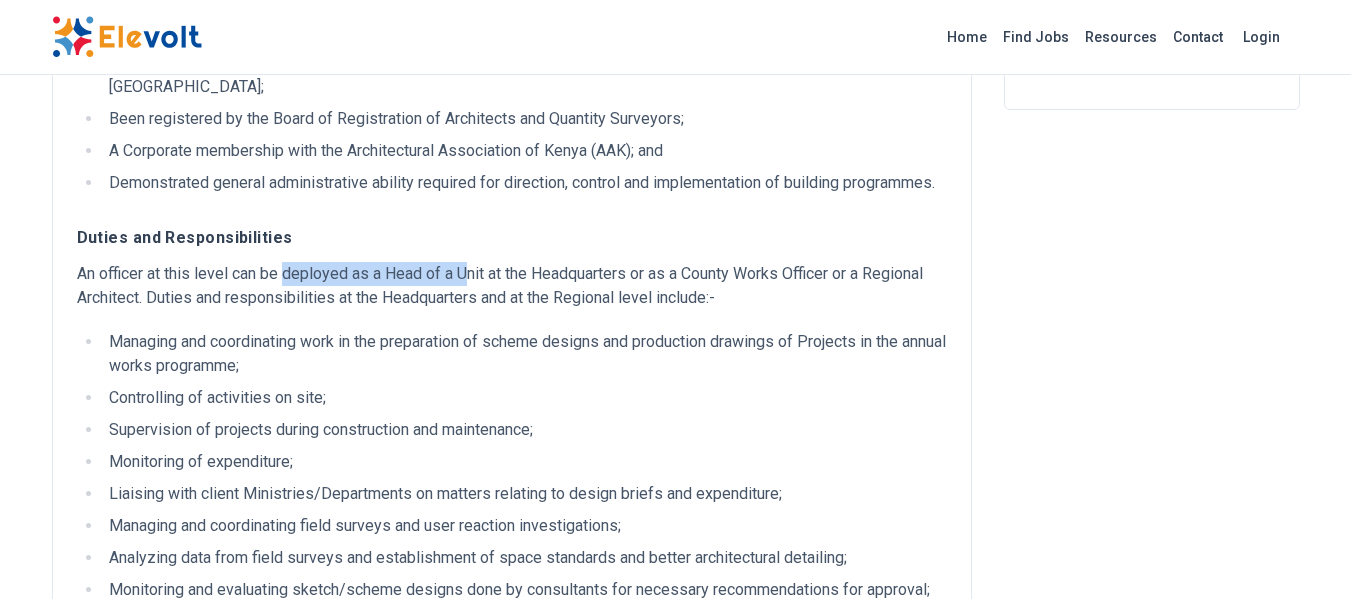drag, startPoint x: 287, startPoint y: 274, endPoint x: 488, endPoint y: 273, distance: 201.00249 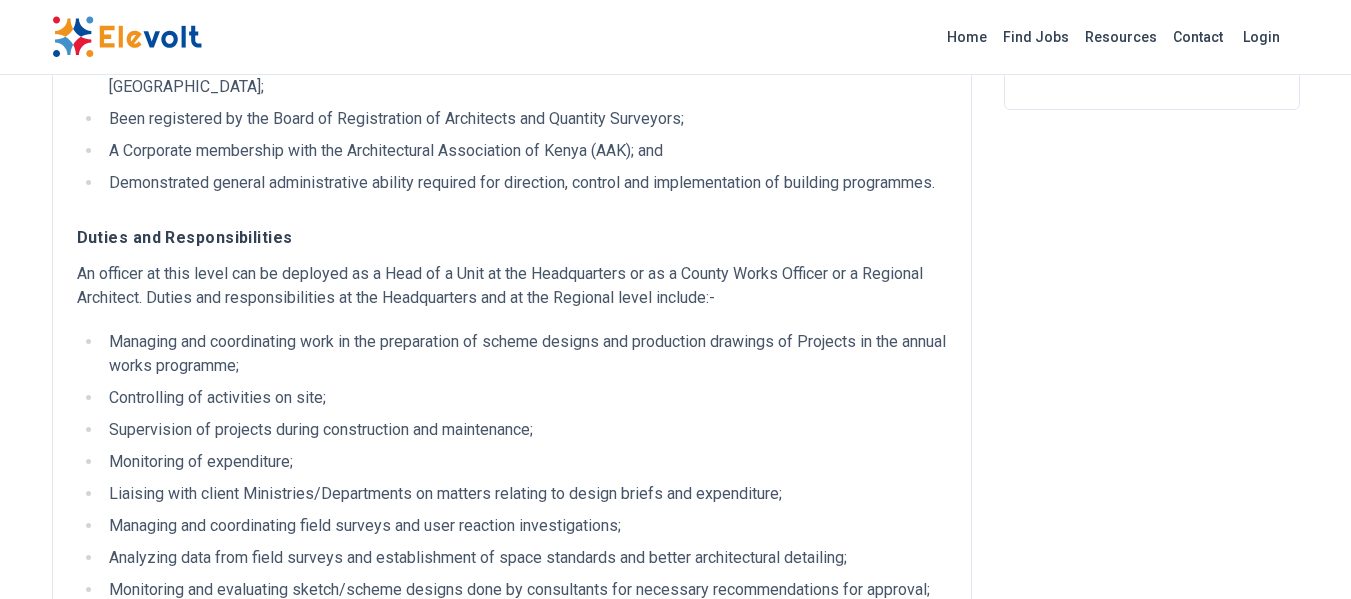 click on "An officer at this level can be deployed as a Head of a Unit at the Headquarters or as a County Works Officer or a Regional Architect. Duties and responsibilities at the Headquarters and at the Regional level include:-" at bounding box center [512, 286] 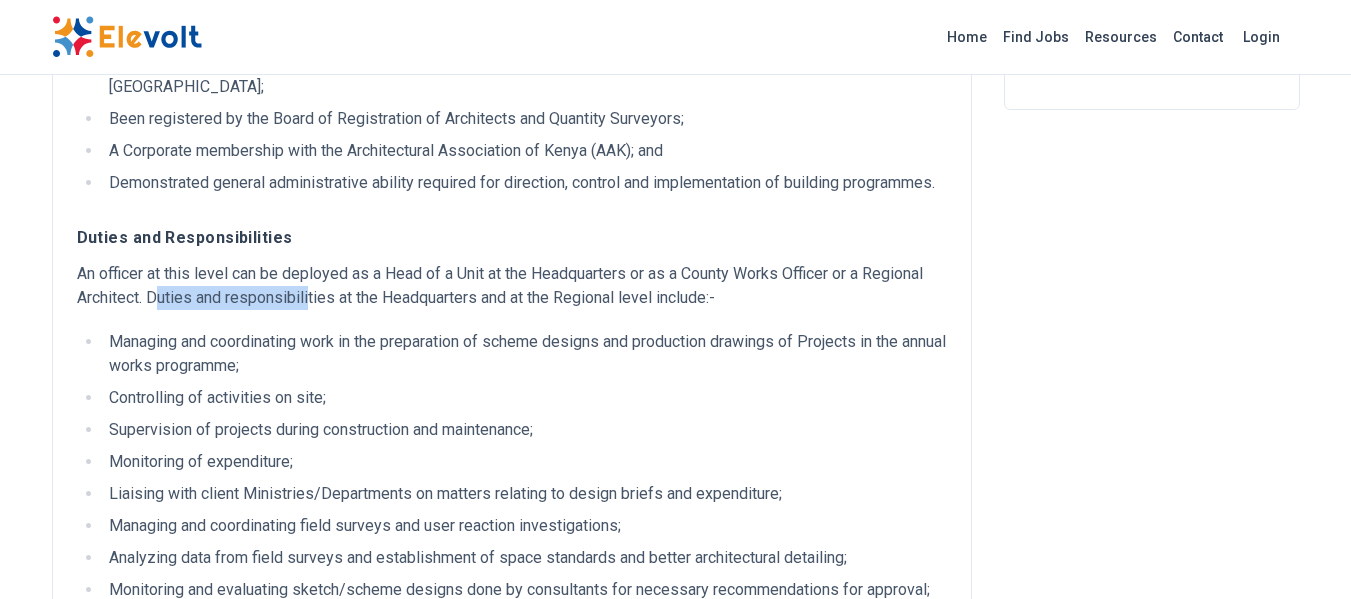 drag, startPoint x: 159, startPoint y: 296, endPoint x: 365, endPoint y: 296, distance: 206 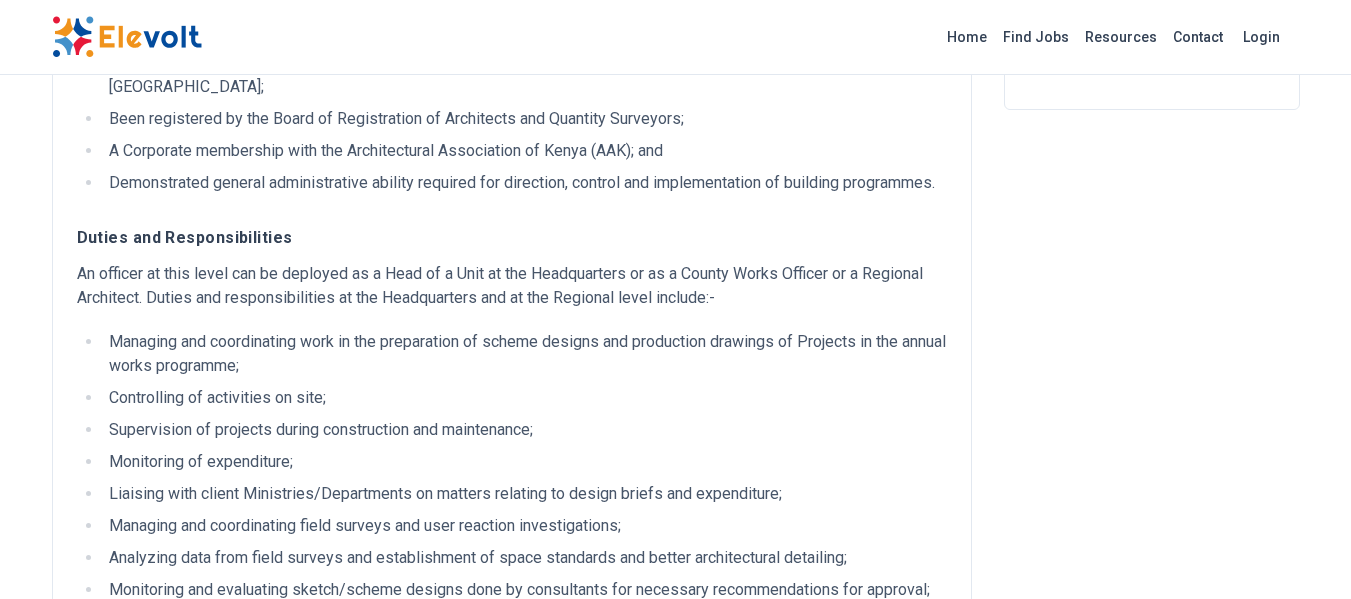 click on "An officer at this level can be deployed as a Head of a Unit at the Headquarters or as a County Works Officer or a Regional Architect. Duties and responsibilities at the Headquarters and at the Regional level include:-" at bounding box center (512, 286) 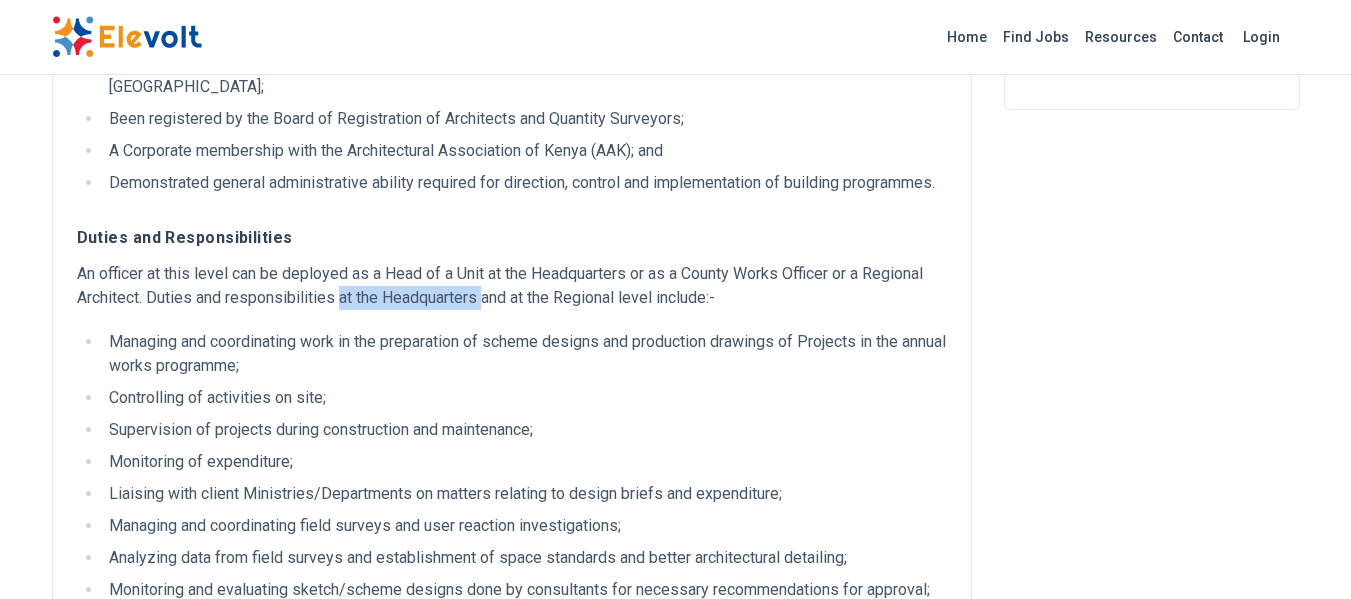 drag, startPoint x: 340, startPoint y: 295, endPoint x: 490, endPoint y: 298, distance: 150.03 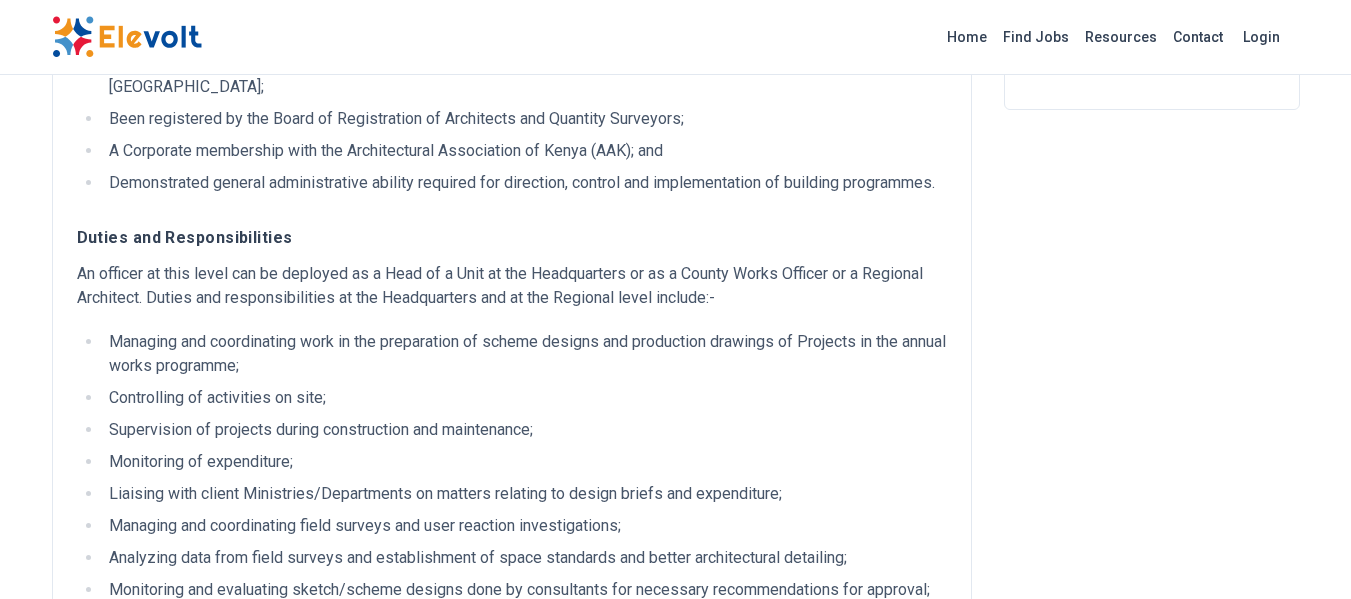 click on "An officer at this level can be deployed as a Head of a Unit at the Headquarters or as a County Works Officer or a Regional Architect. Duties and responsibilities at the Headquarters and at the Regional level include:-" at bounding box center [512, 286] 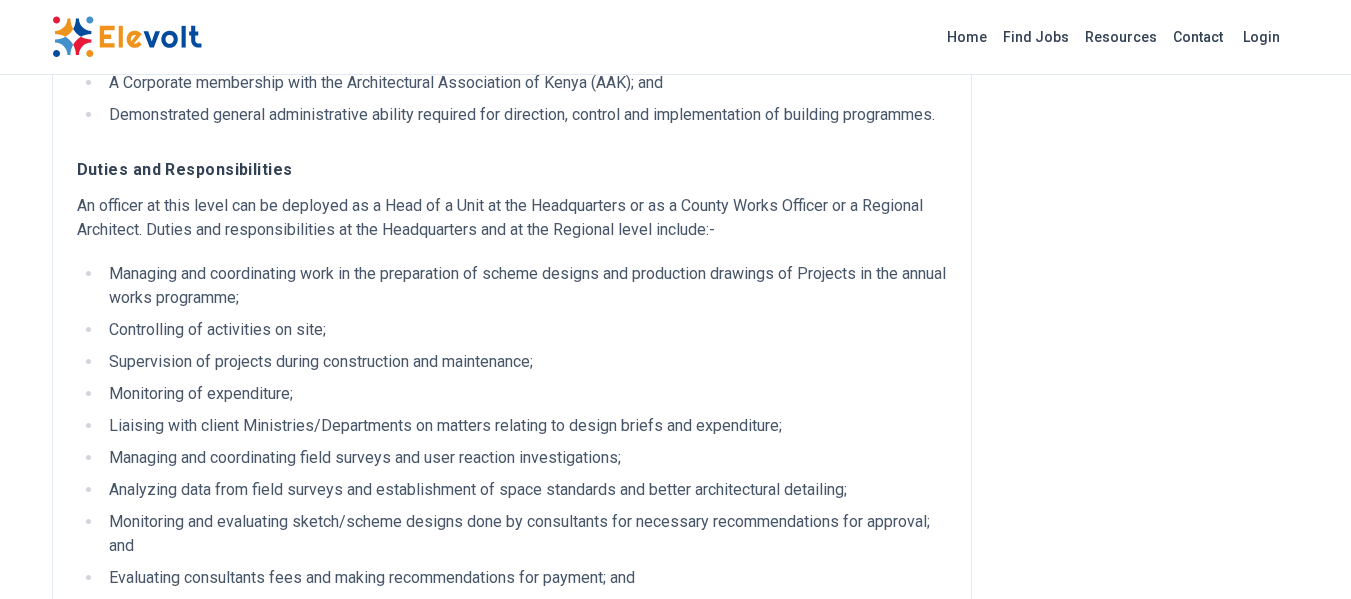 scroll, scrollTop: 500, scrollLeft: 0, axis: vertical 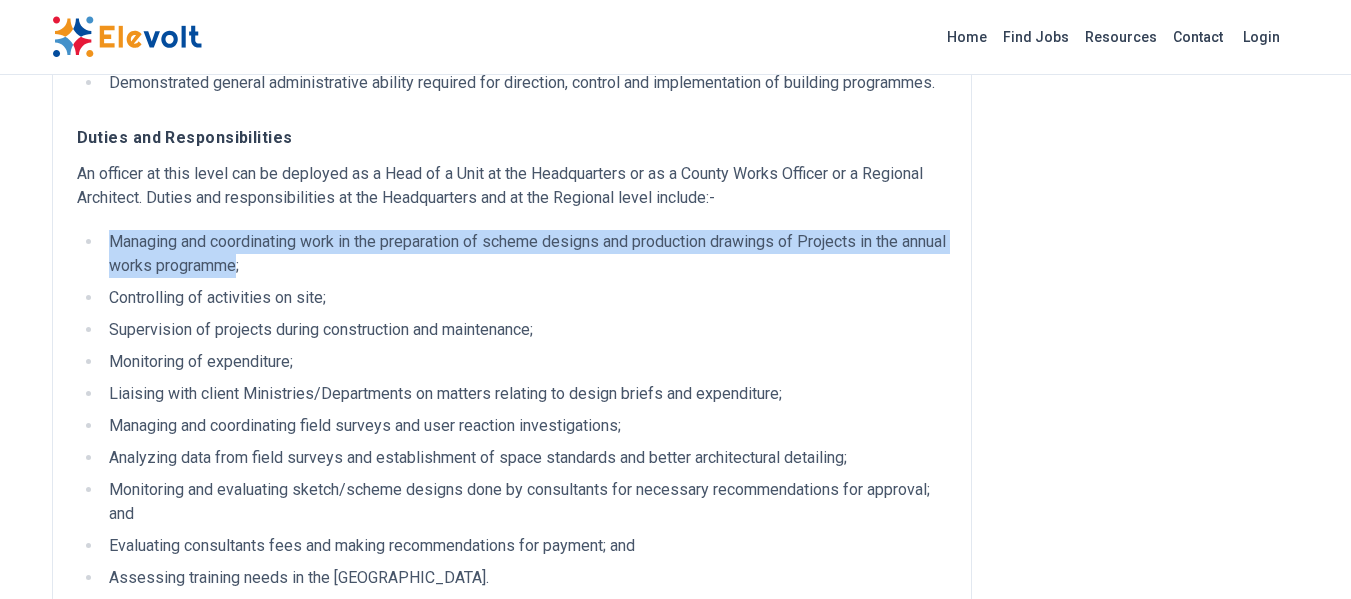 drag, startPoint x: 291, startPoint y: 269, endPoint x: 110, endPoint y: 243, distance: 182.85786 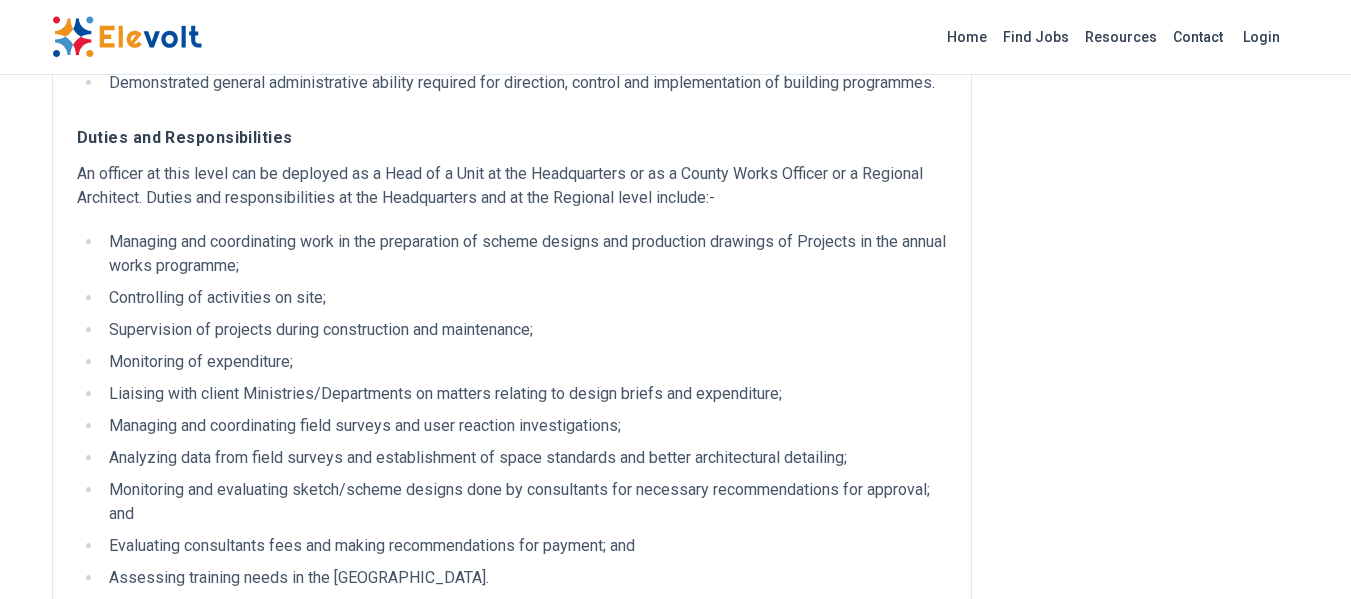click on "Controlling of activities on site;" at bounding box center [525, 298] 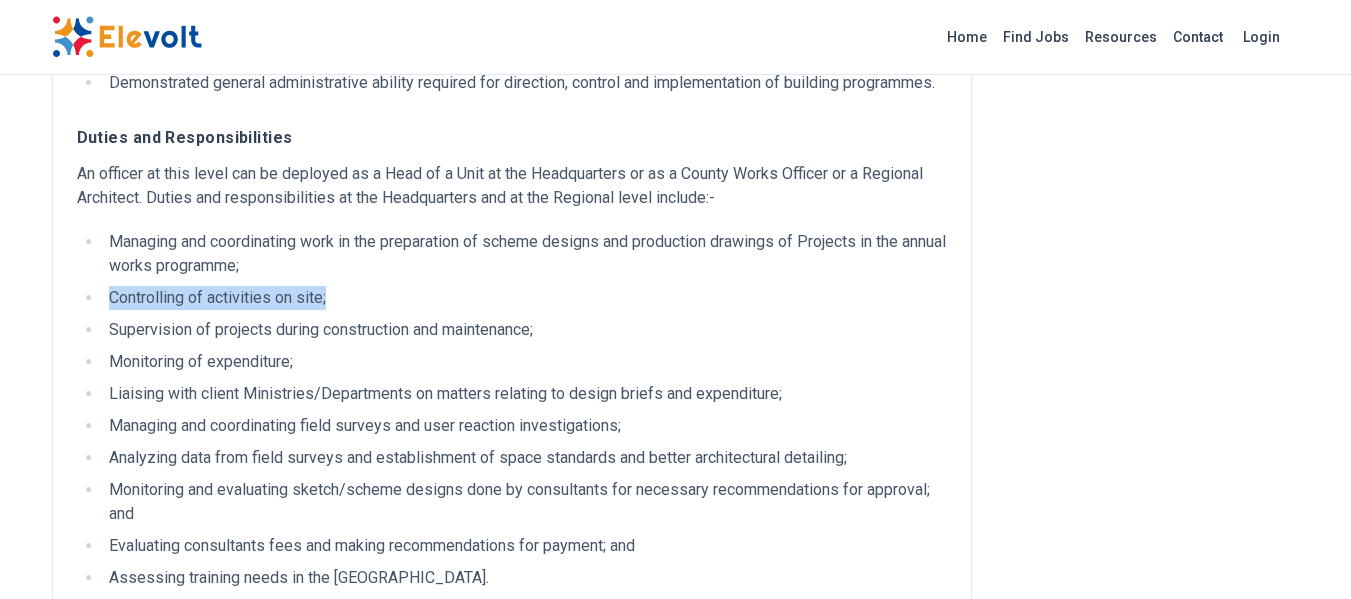 drag, startPoint x: 326, startPoint y: 299, endPoint x: 104, endPoint y: 303, distance: 222.03603 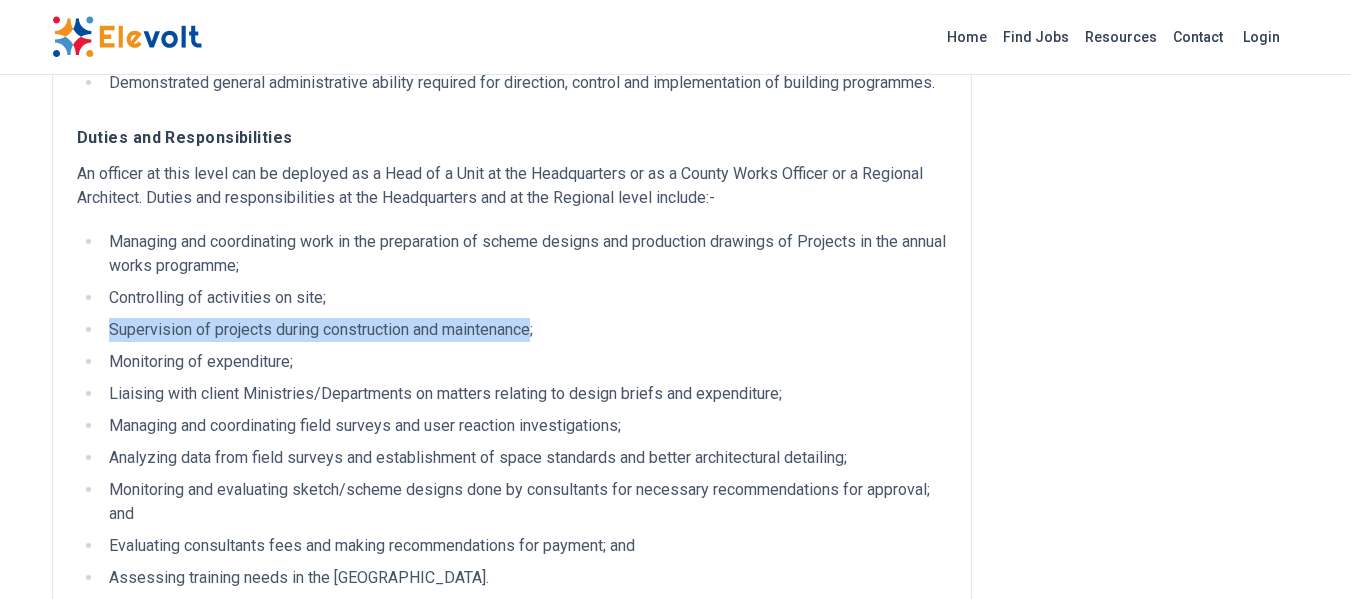 drag, startPoint x: 538, startPoint y: 331, endPoint x: 115, endPoint y: 334, distance: 423.01065 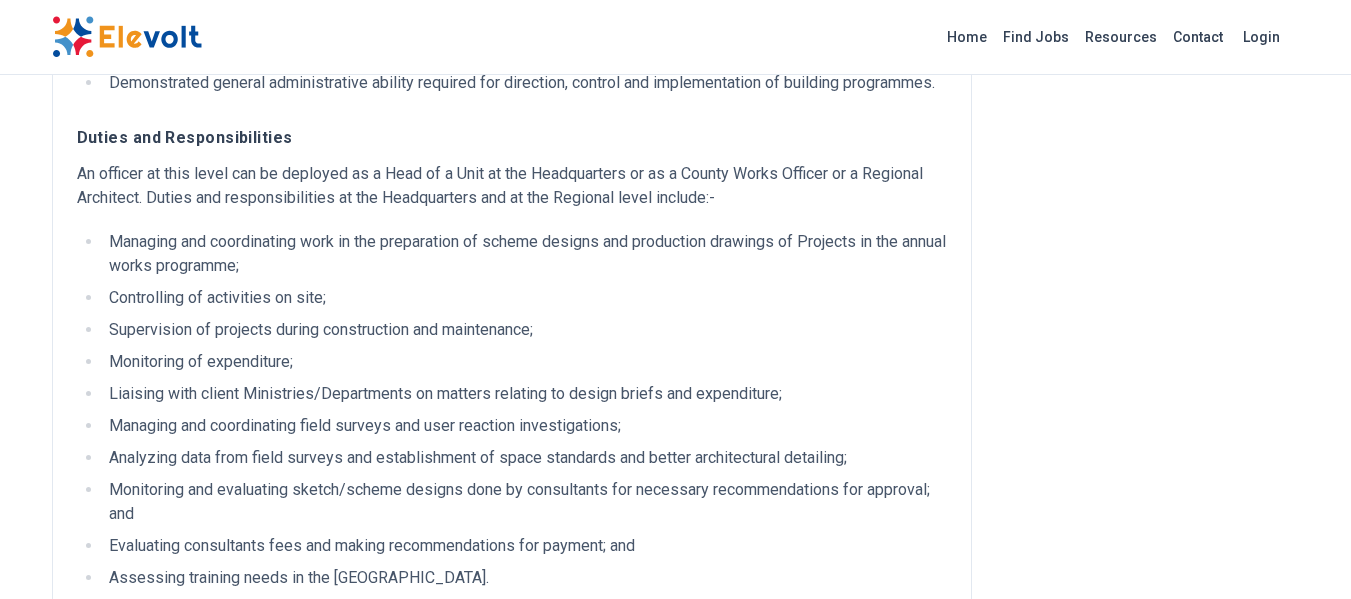 click on "Managing and coordinating work in the preparation of scheme designs and production drawings of Projects in the annual works programme;
Controlling of activities on site;
Supervision of projects during construction and maintenance;
Monitoring of expenditure;
Liaising with client Ministries/Departments on matters relating to design briefs and expenditure;
Managing and coordinating field surveys and user reaction investigations;
Analyzing data from field surveys and establishment of space standards and better architectural detailing;
Monitoring and evaluating sketch/scheme designs done by consultants for necessary recommendations for approval; and
Evaluating consultants fees and making recommendations for payment; and
Assessing training needs in the Units." at bounding box center (512, 410) 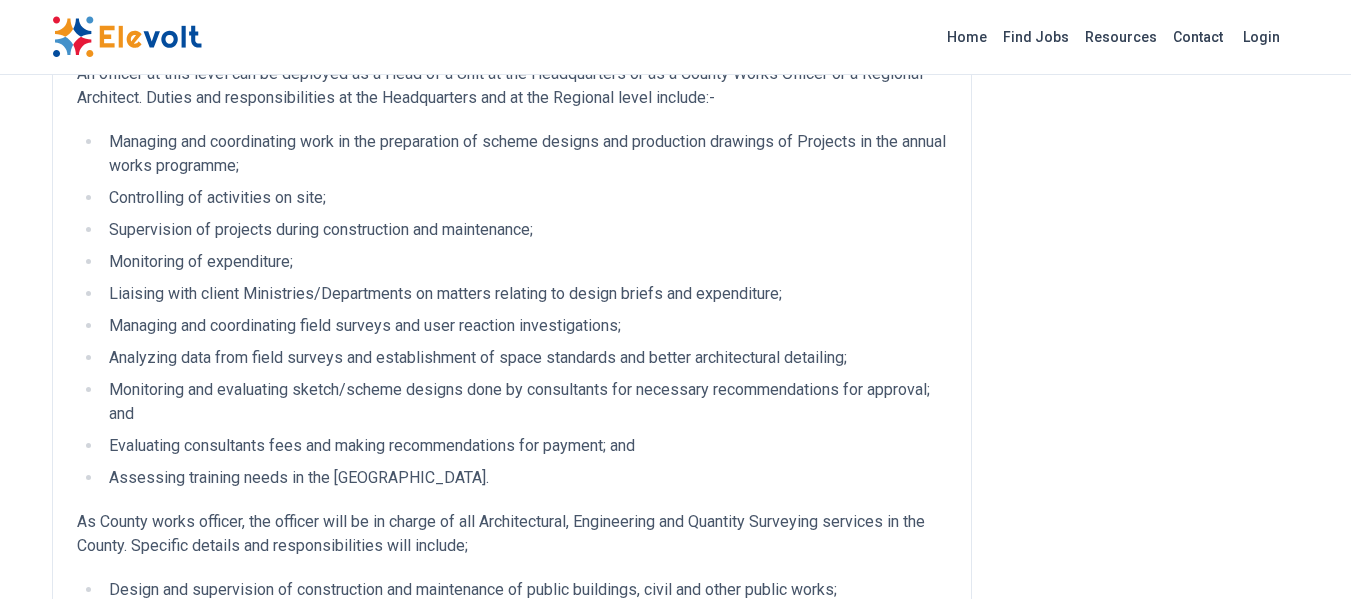 scroll, scrollTop: 700, scrollLeft: 0, axis: vertical 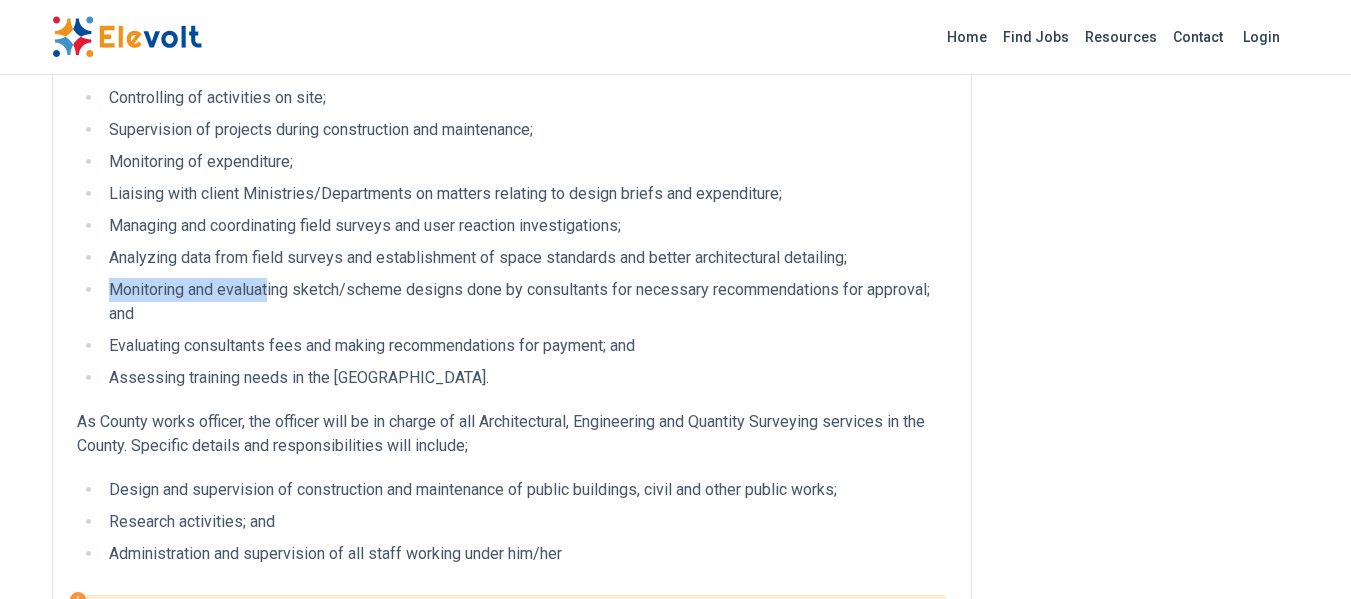 drag, startPoint x: 112, startPoint y: 291, endPoint x: 282, endPoint y: 296, distance: 170.07352 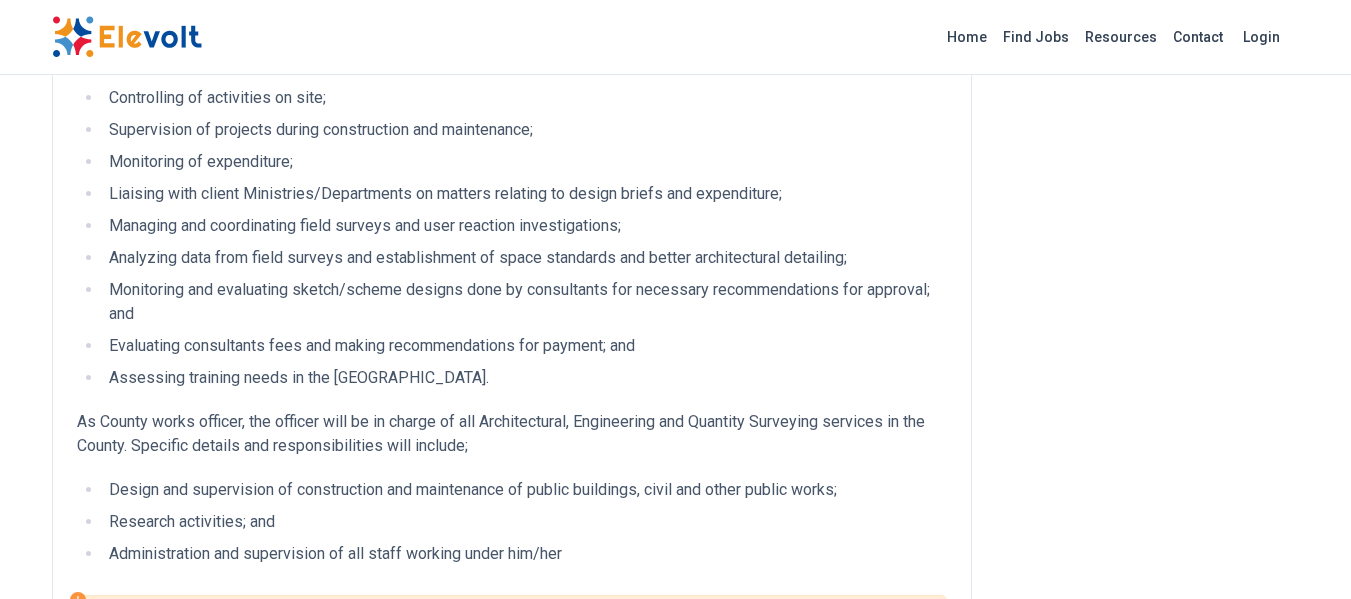 click on "Monitoring and evaluating sketch/scheme designs done by consultants for necessary recommendations for approval; and" at bounding box center (525, 302) 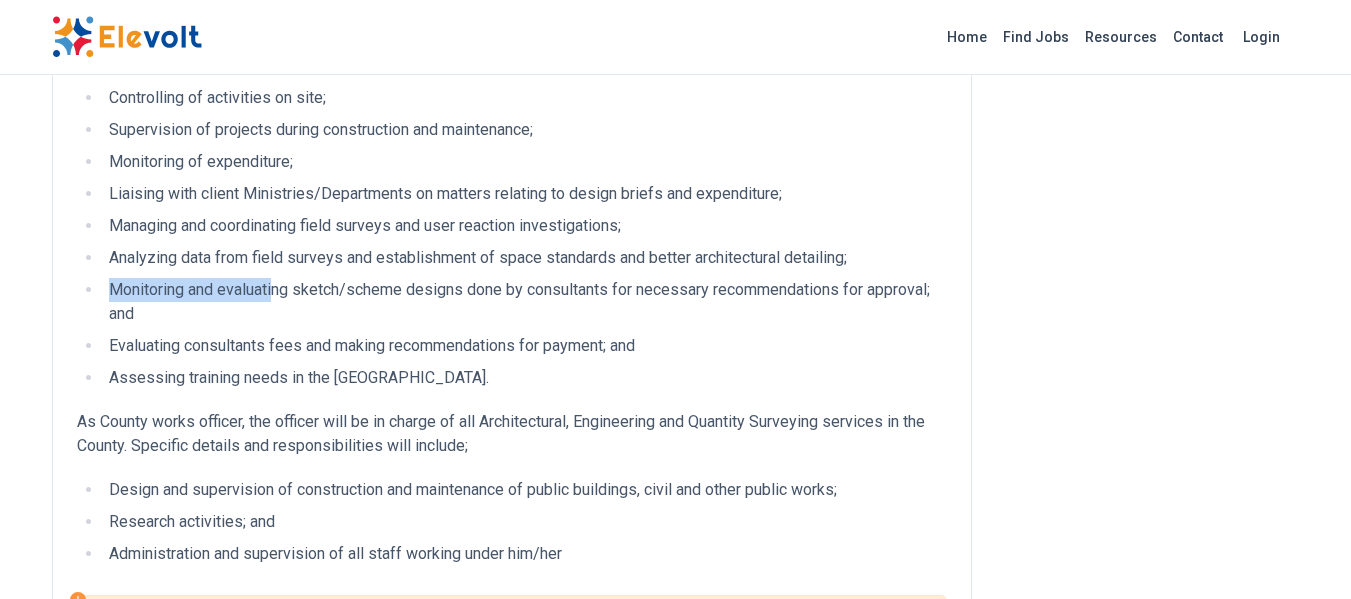 drag, startPoint x: 109, startPoint y: 289, endPoint x: 277, endPoint y: 288, distance: 168.00298 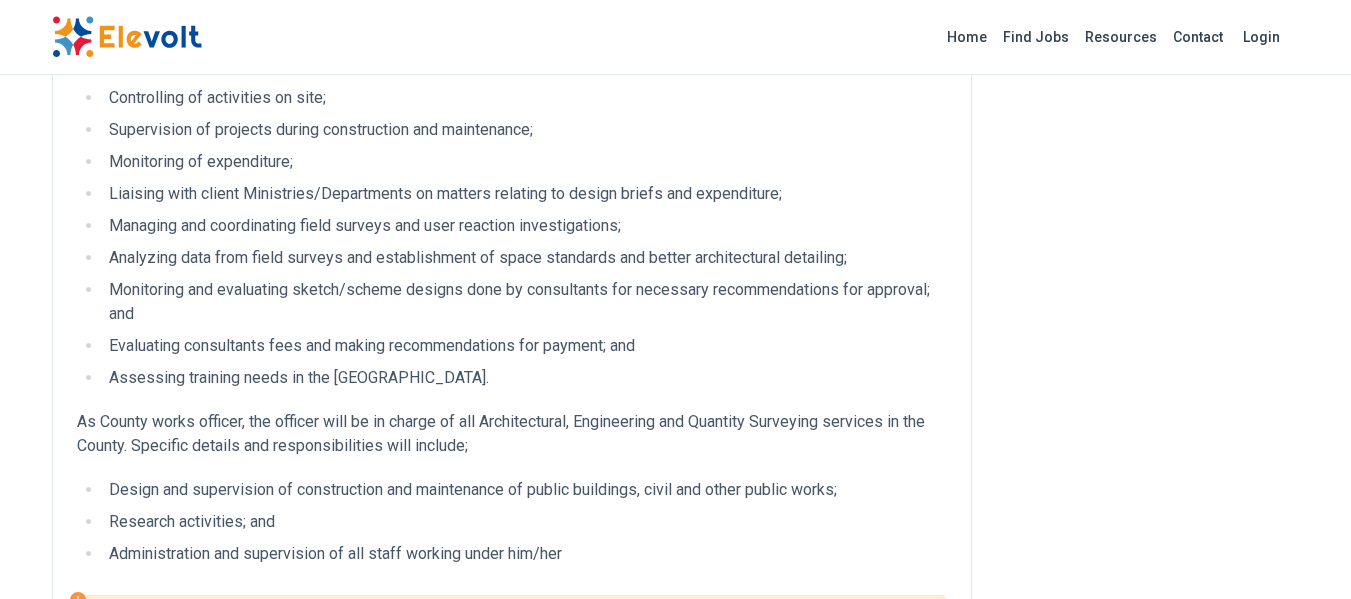 click on "Monitoring and evaluating sketch/scheme designs done by consultants for necessary recommendations for approval; and" at bounding box center (525, 302) 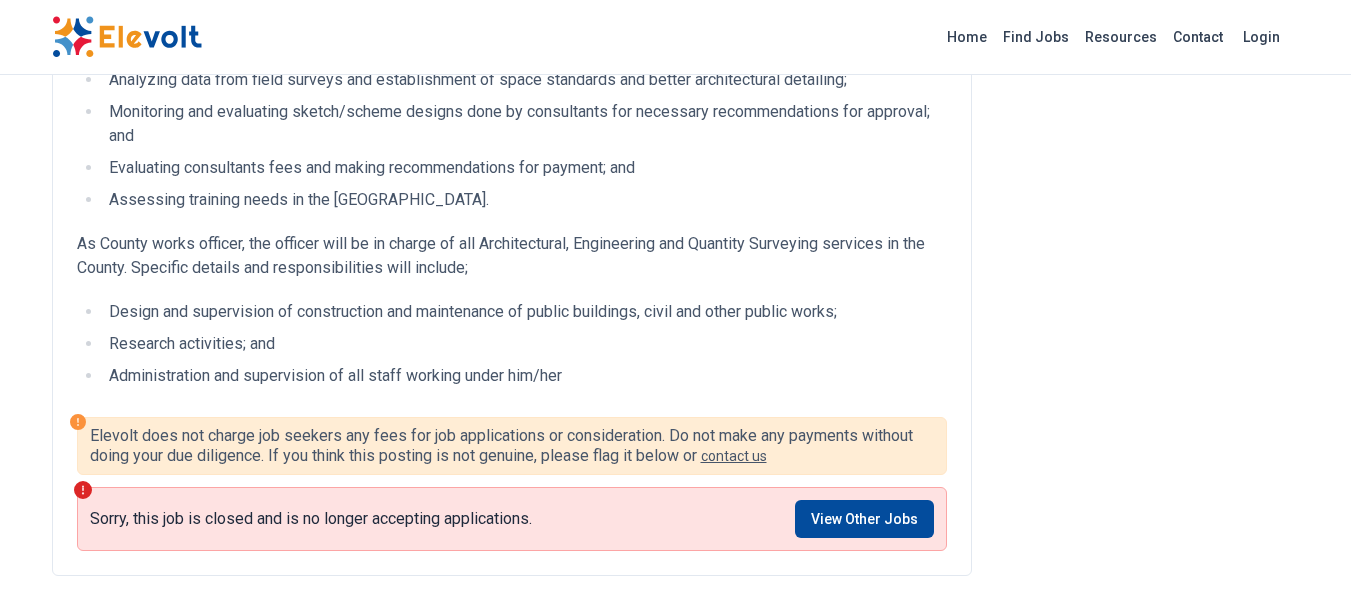 scroll, scrollTop: 900, scrollLeft: 0, axis: vertical 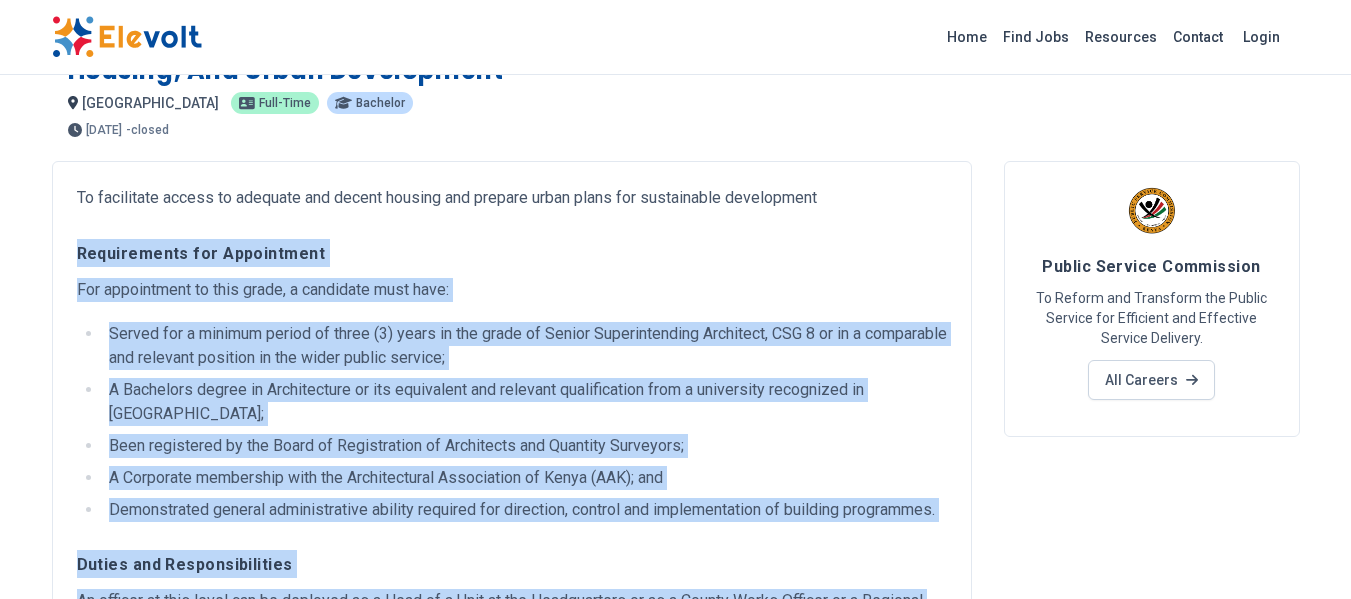drag, startPoint x: 568, startPoint y: 354, endPoint x: 263, endPoint y: 304, distance: 309.0712 